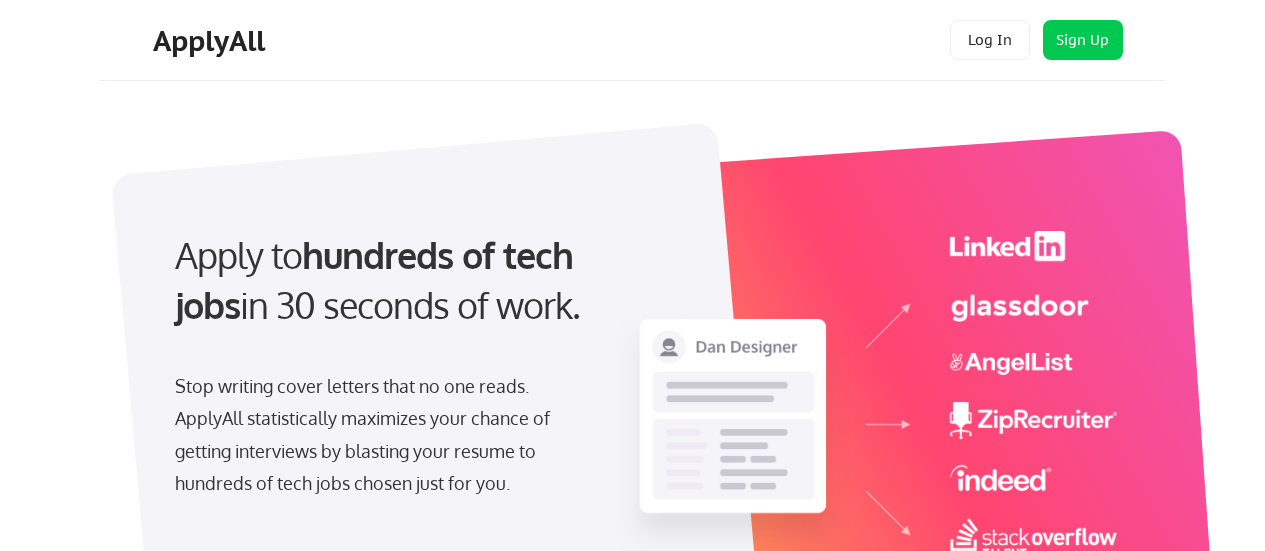 scroll, scrollTop: 0, scrollLeft: 0, axis: both 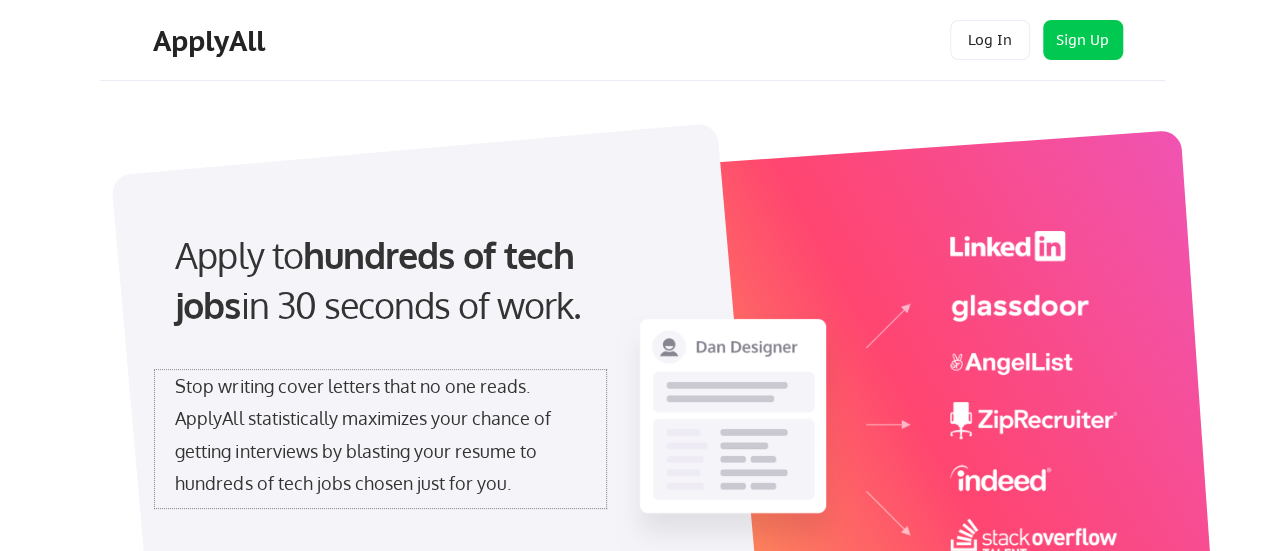 click on "Stop writing cover letters that no one reads. ApplyAll statistically maximizes your chance of getting interviews by blasting your resume to hundreds of tech jobs chosen just for you." at bounding box center [380, 435] 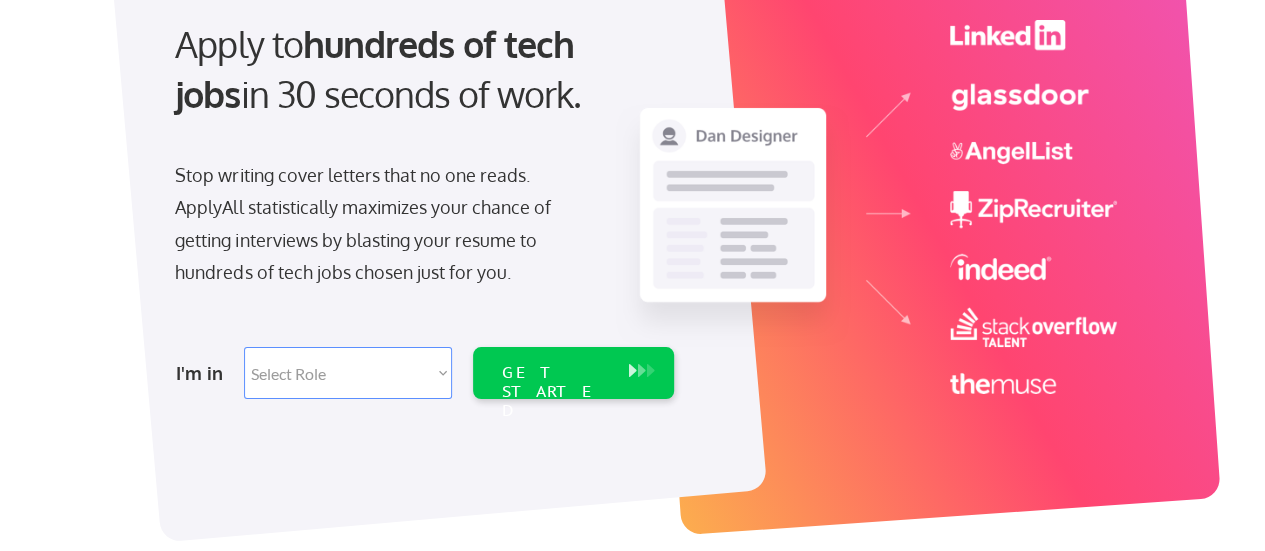 scroll, scrollTop: 212, scrollLeft: 0, axis: vertical 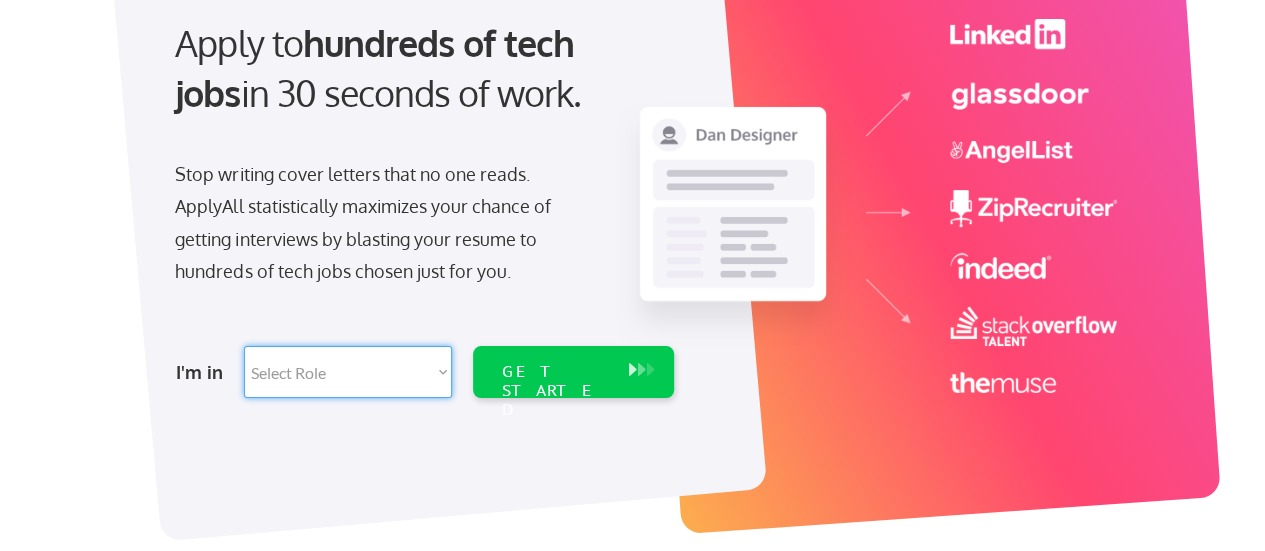 click on "Select Role Software Engineering Product Management Customer Success Sales UI/UX/Product Design Technical Project/Program Mgmt Marketing & Growth Data HR/Recruiting IT/Cybersecurity Tech Finance/Ops/Strategy Customer Support" at bounding box center [348, 372] 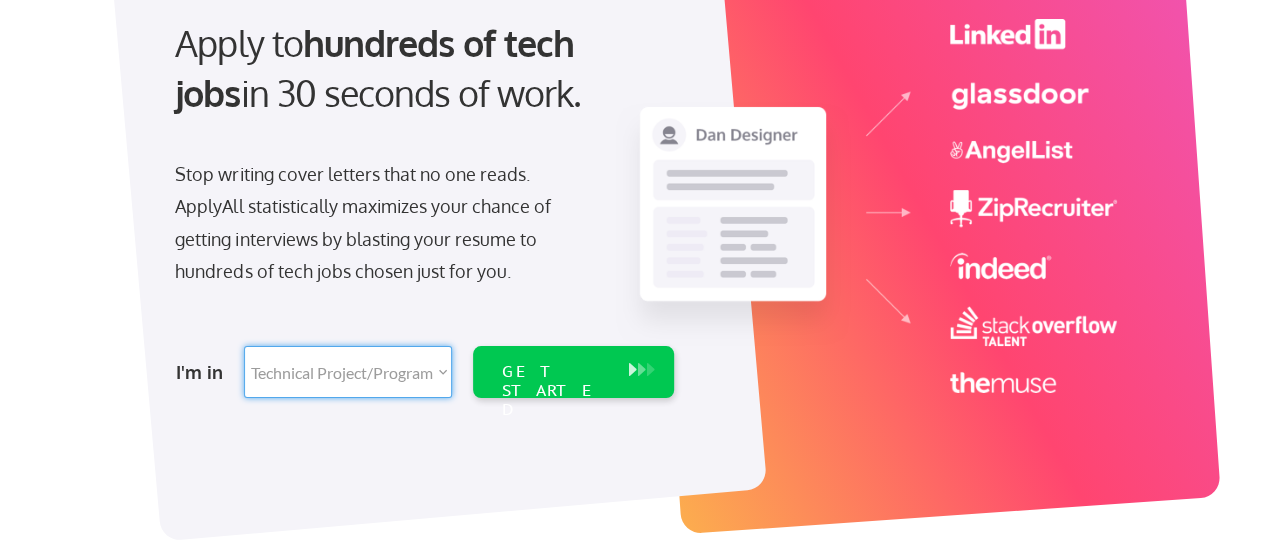 click on "Select Role Software Engineering Product Management Customer Success Sales UI/UX/Product Design Technical Project/Program Mgmt Marketing & Growth Data HR/Recruiting IT/Cybersecurity Tech Finance/Ops/Strategy Customer Support" at bounding box center [348, 372] 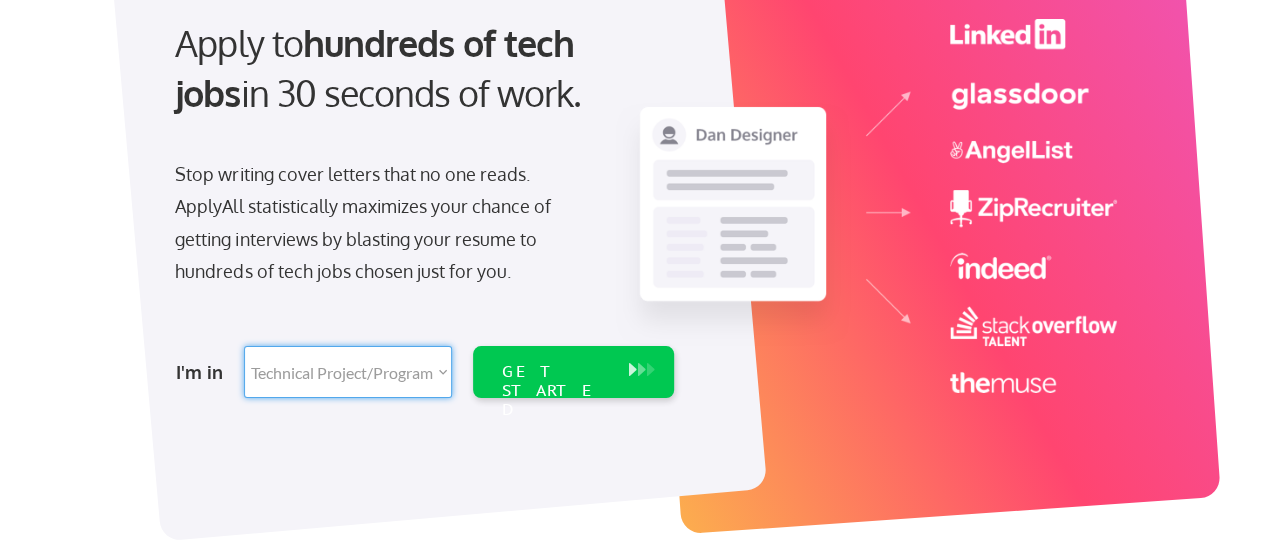 select on ""technical_project_program_mgmt"" 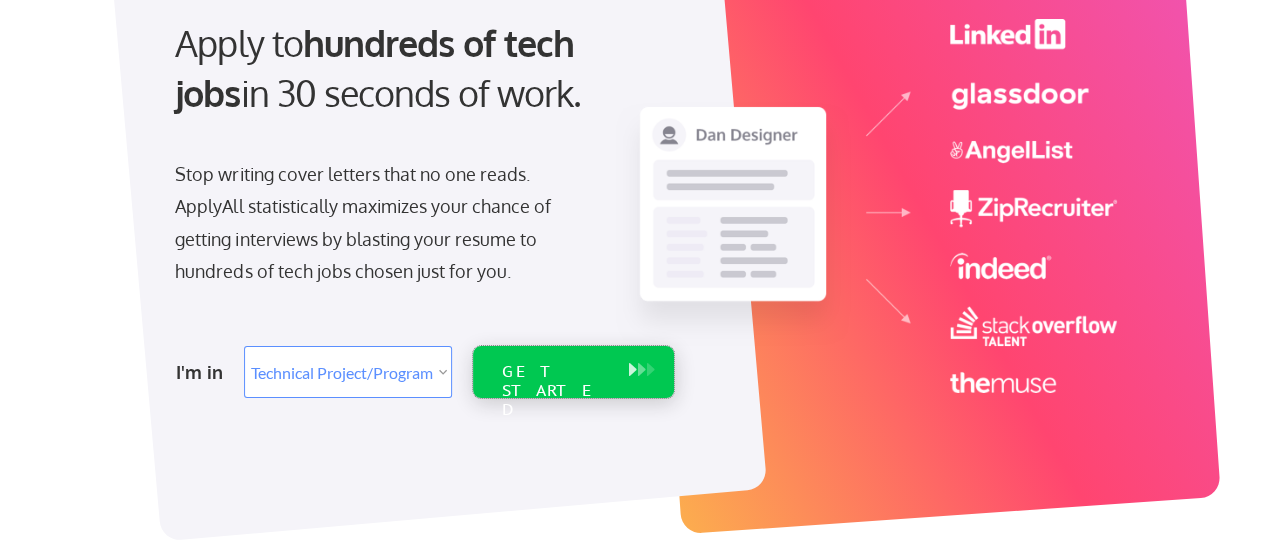 click on "GET STARTED" at bounding box center [554, 391] 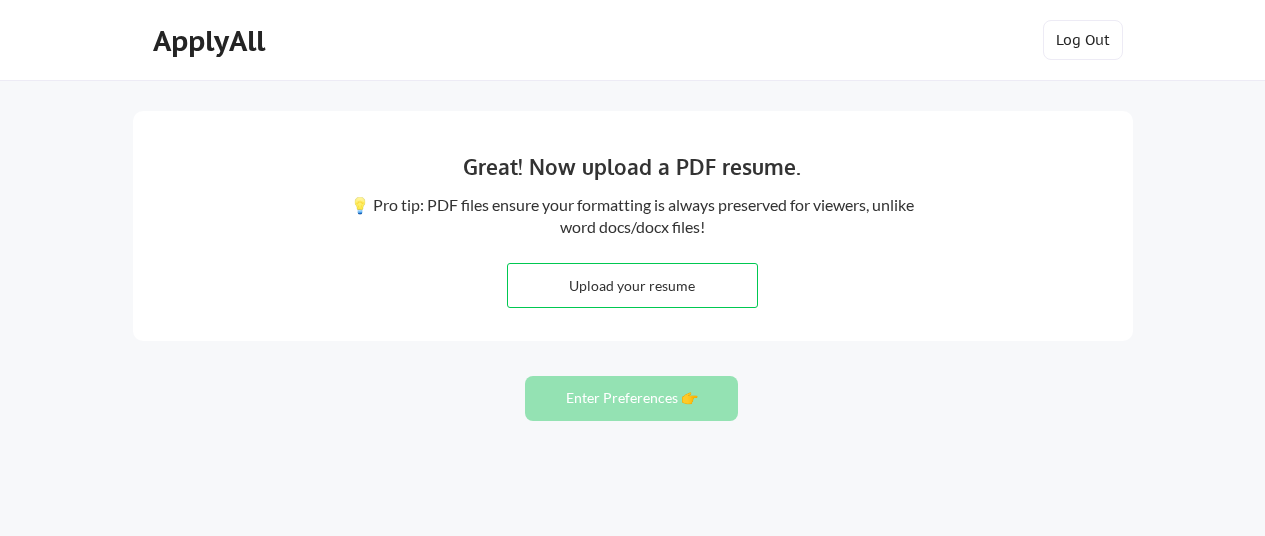 scroll, scrollTop: 0, scrollLeft: 0, axis: both 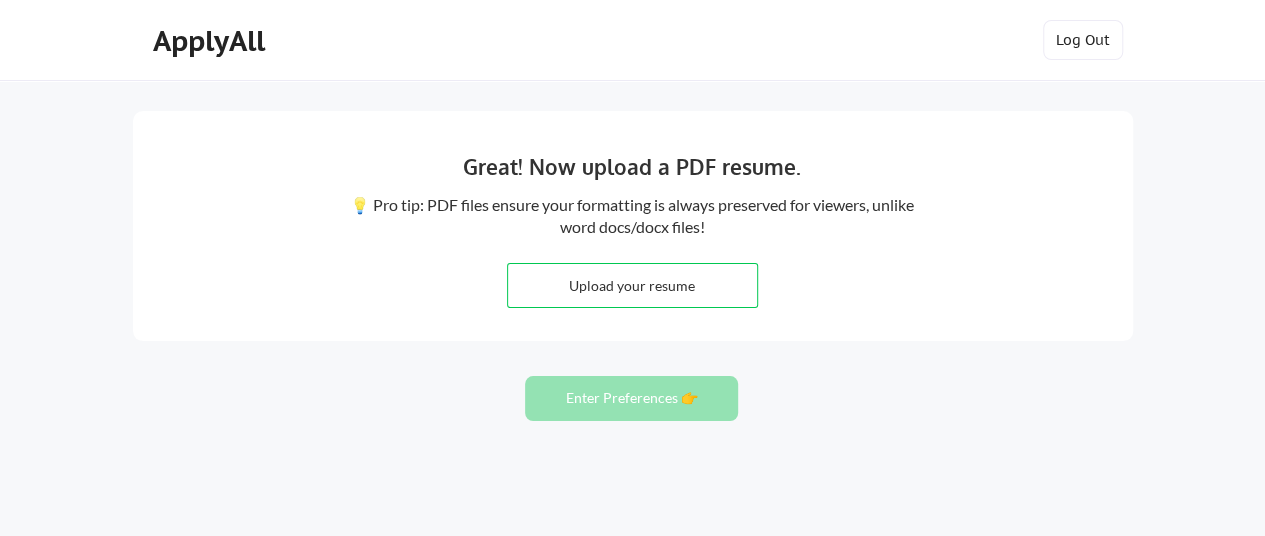 click at bounding box center [632, 285] 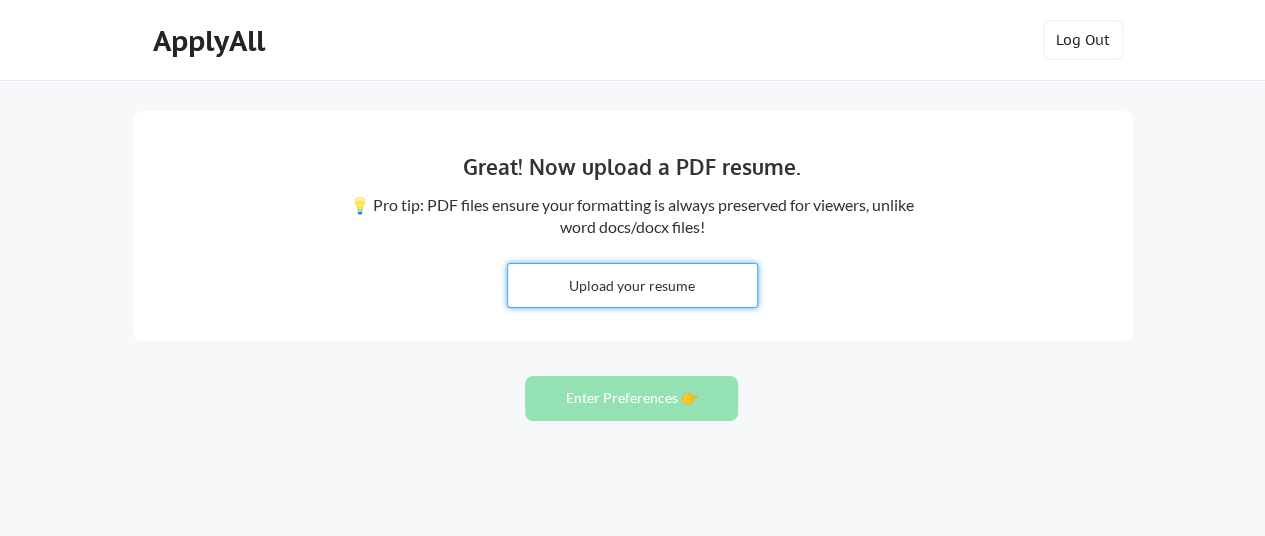 type on "C:\fakepath\CV_Thol Than.pdf" 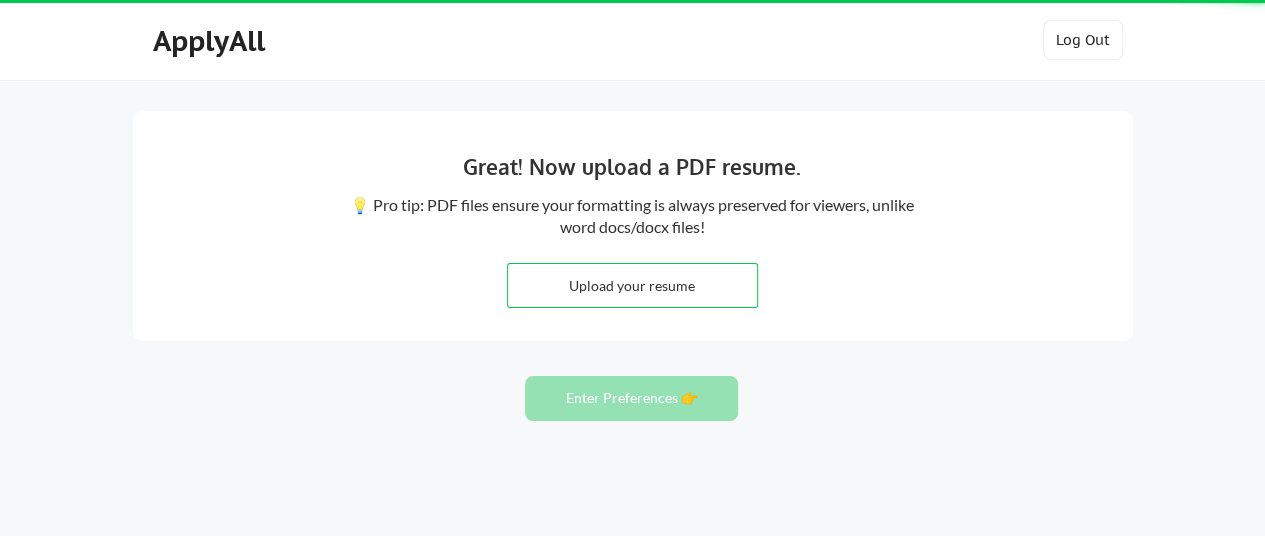 type 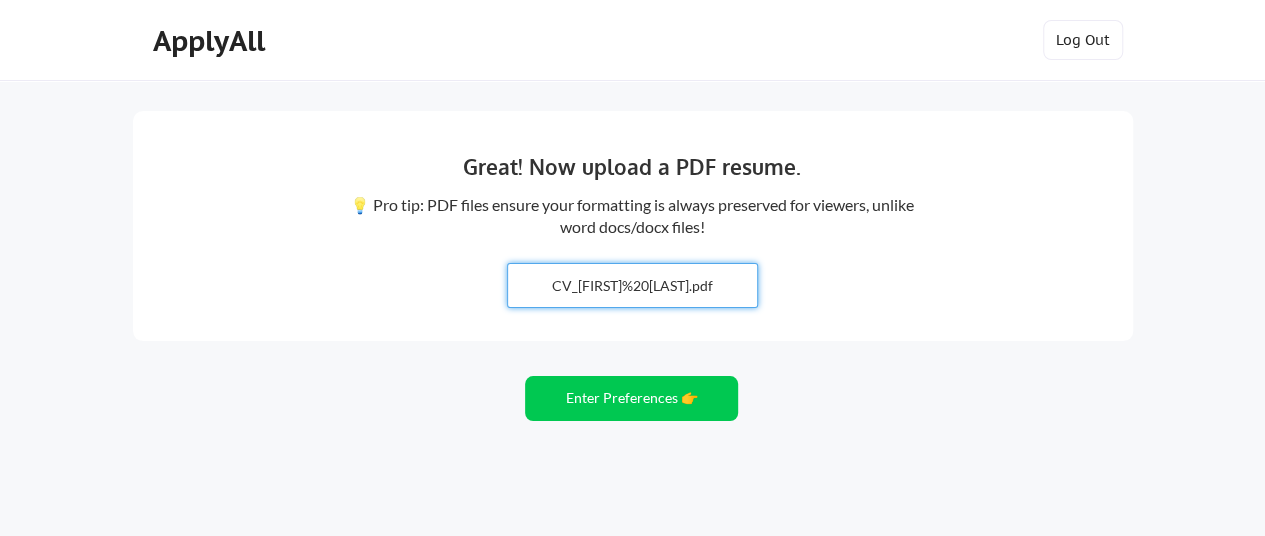 scroll, scrollTop: 100, scrollLeft: 0, axis: vertical 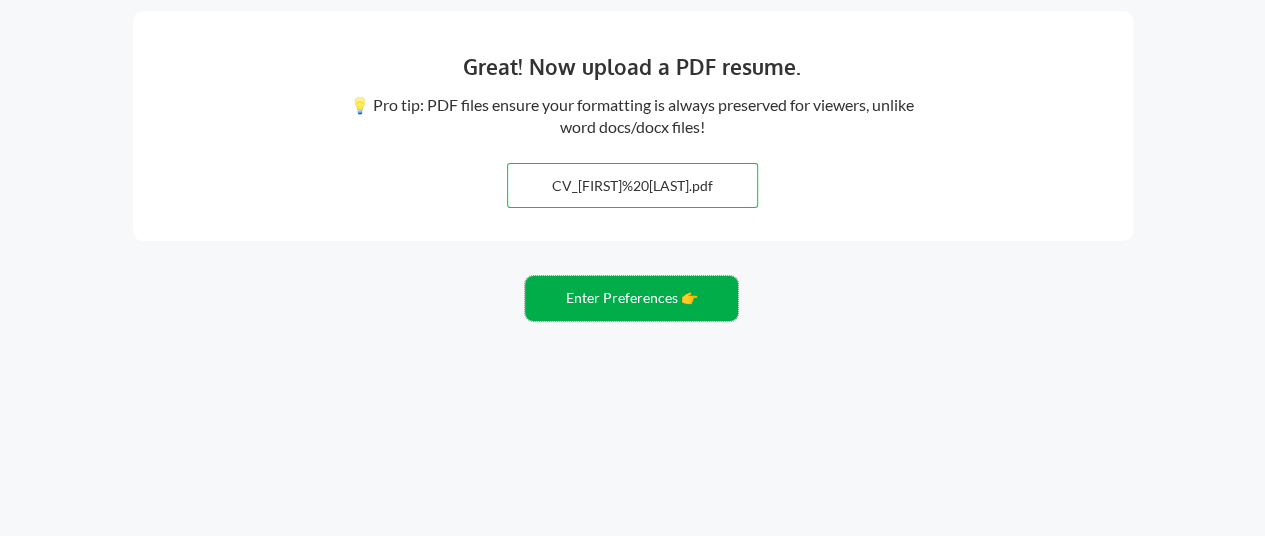 click on "Enter Preferences  👉" at bounding box center (631, 298) 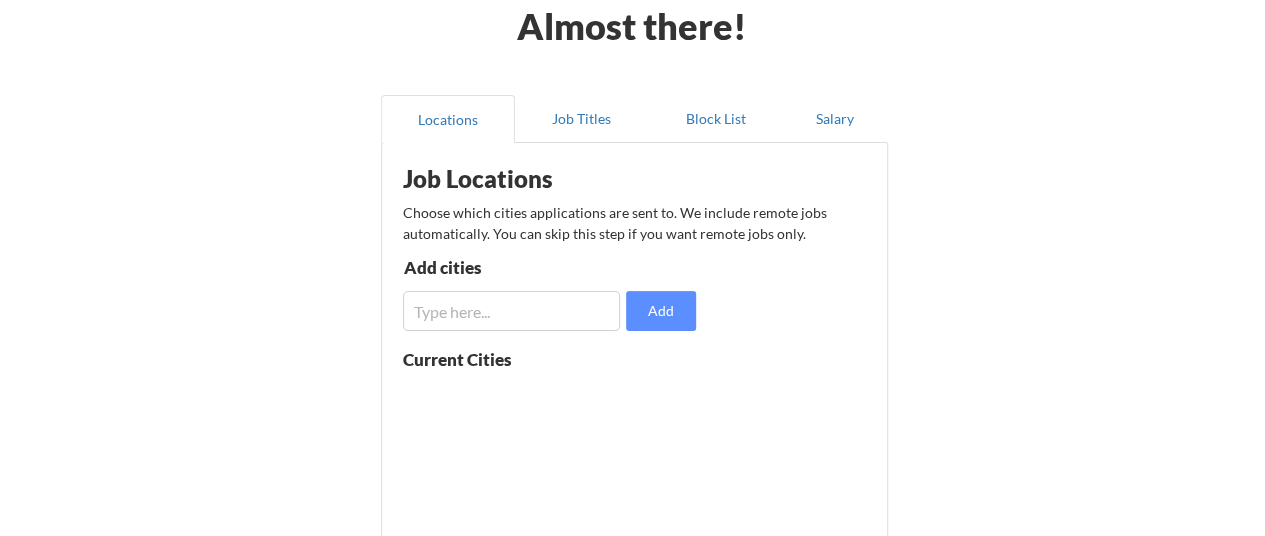 scroll, scrollTop: 101, scrollLeft: 0, axis: vertical 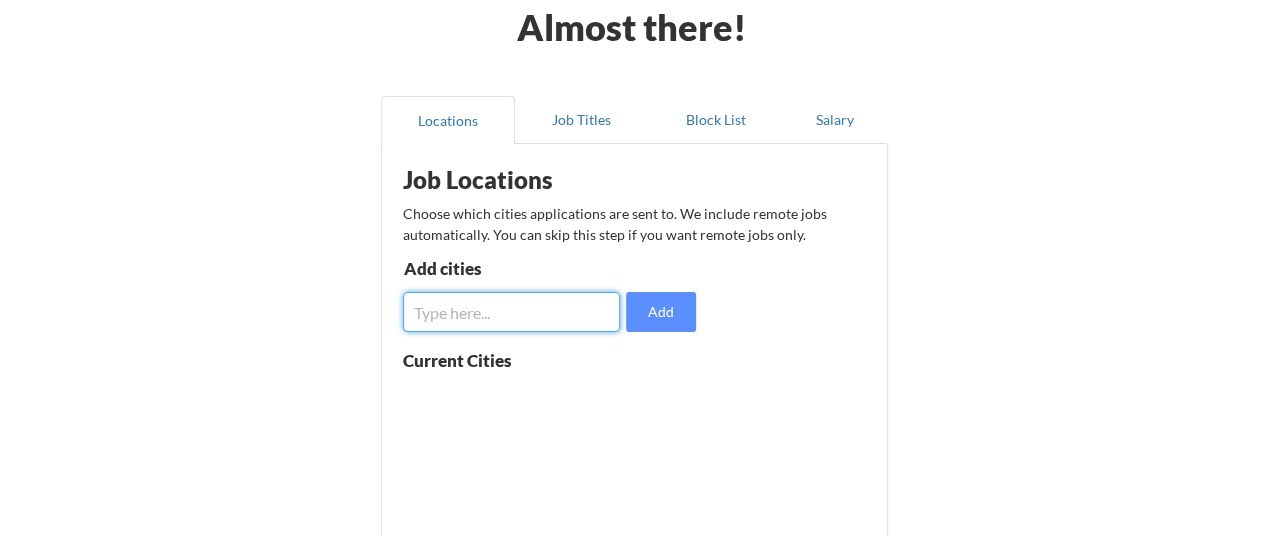 click at bounding box center (512, 312) 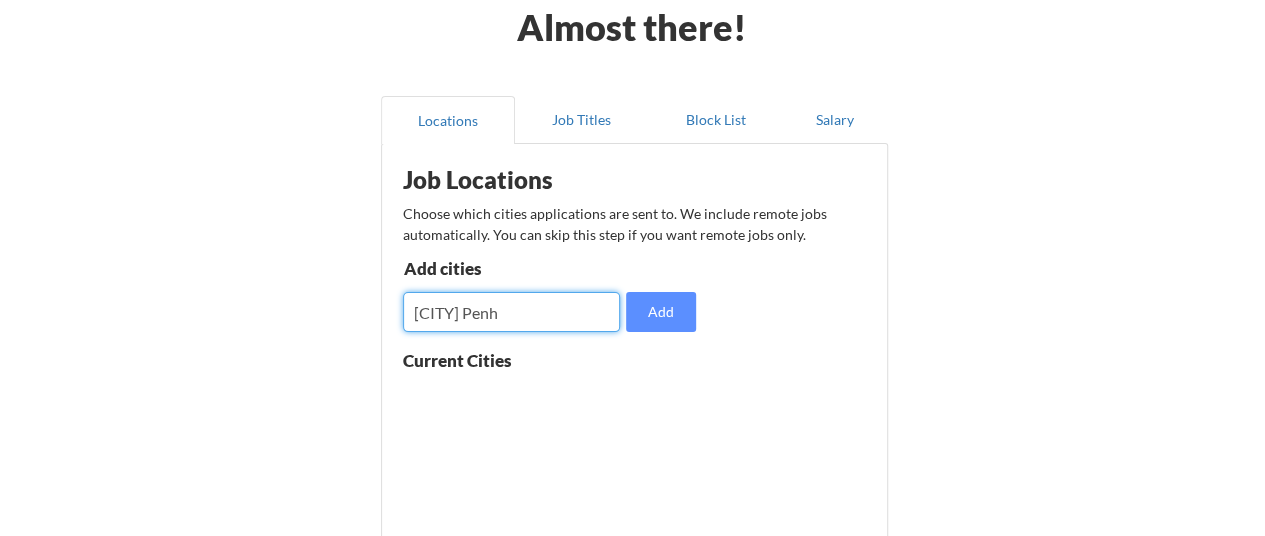 type on "[CITY] Penh" 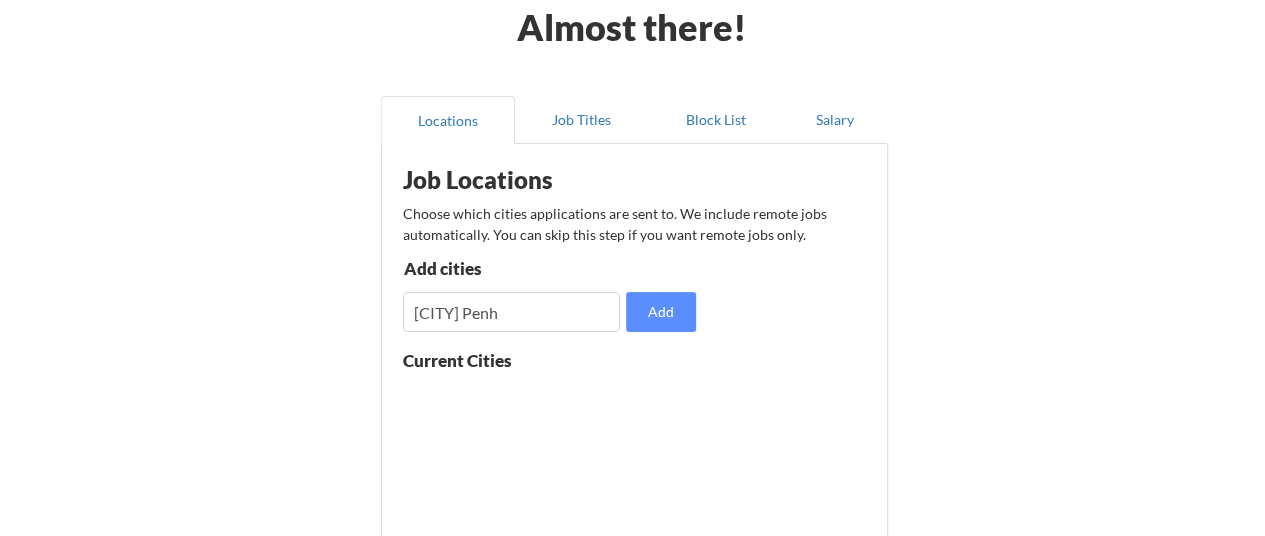 click on "Job Locations Choose which cities applications are sent to. We include remote jobs automatically. You can skip this step if you want remote jobs only. Add cities Add Current Cities Next step" at bounding box center [639, 412] 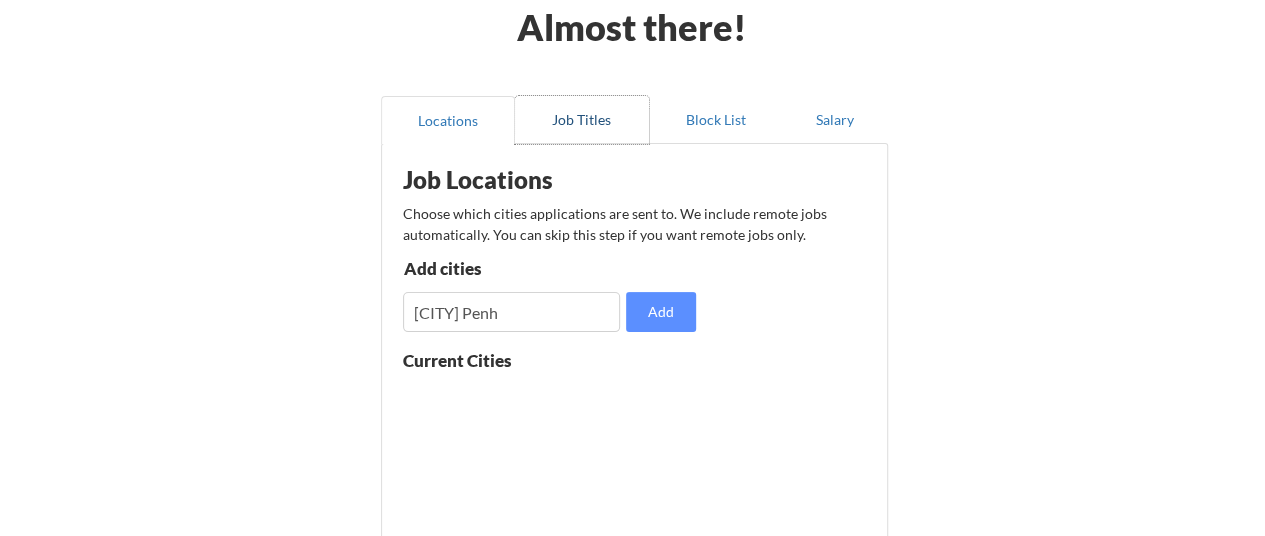 click on "Job Titles" at bounding box center (582, 120) 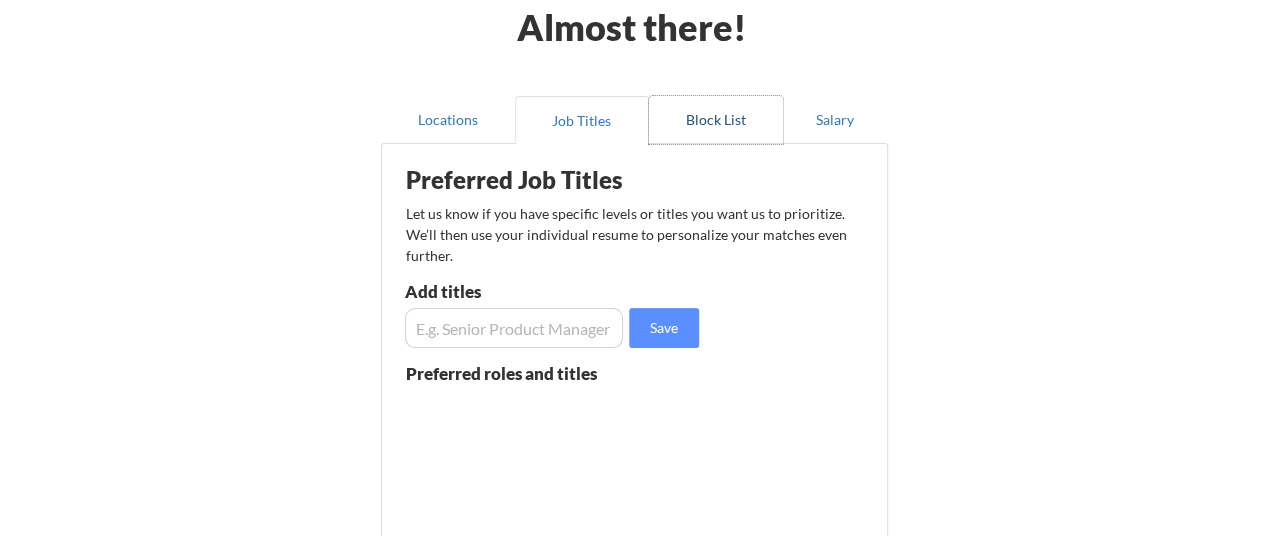 click on "Block List" at bounding box center (716, 120) 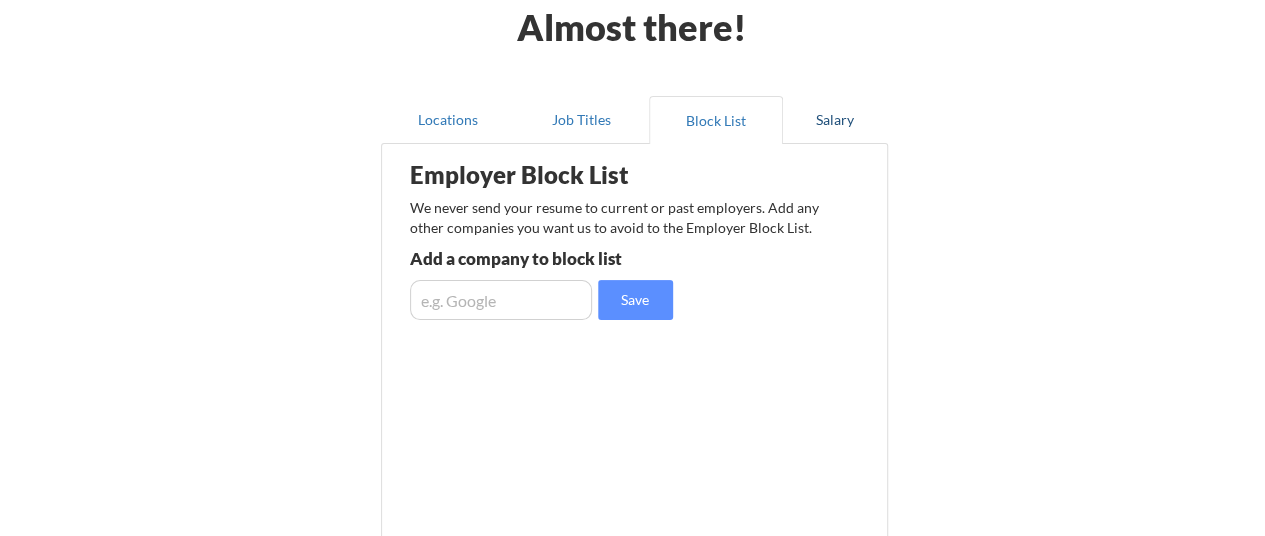 click on "Salary" at bounding box center (835, 120) 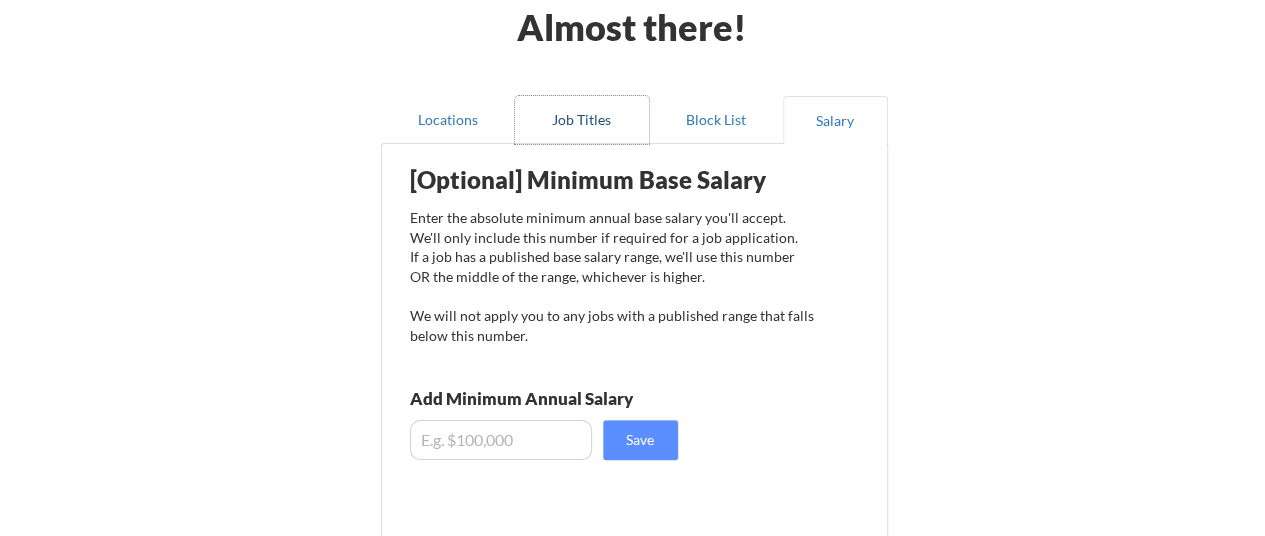 click on "Job Titles" at bounding box center (582, 120) 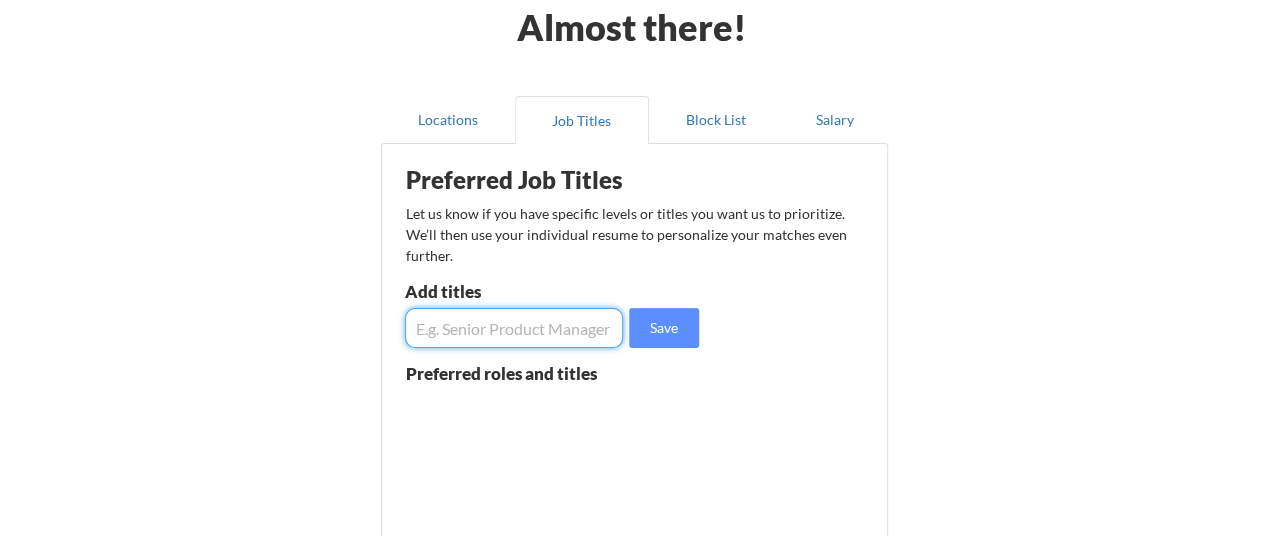 click at bounding box center (514, 328) 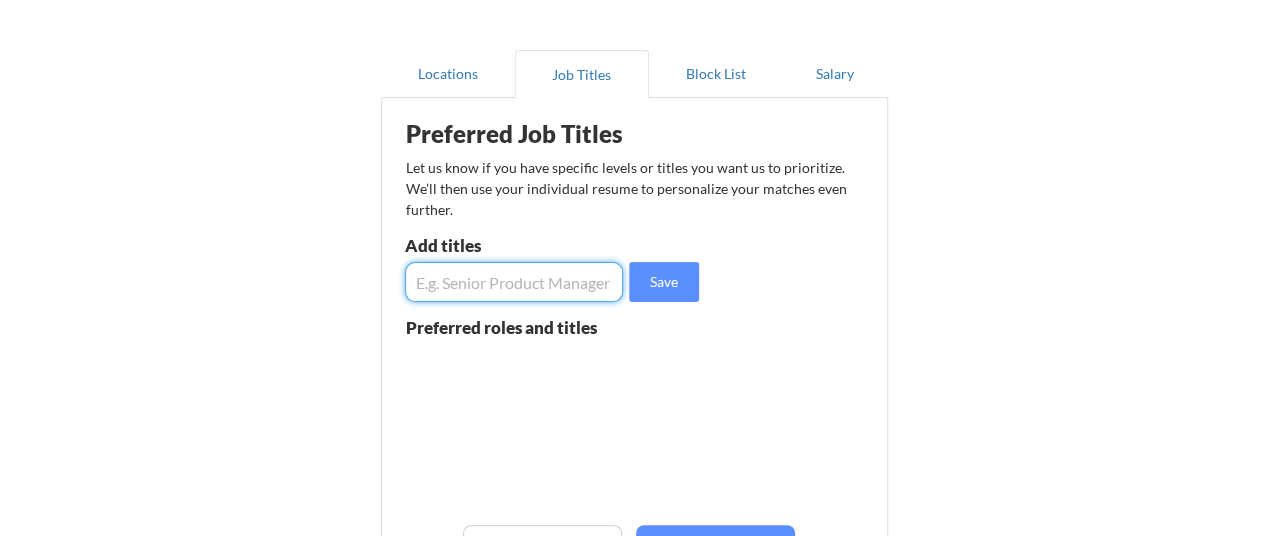 scroll, scrollTop: 138, scrollLeft: 0, axis: vertical 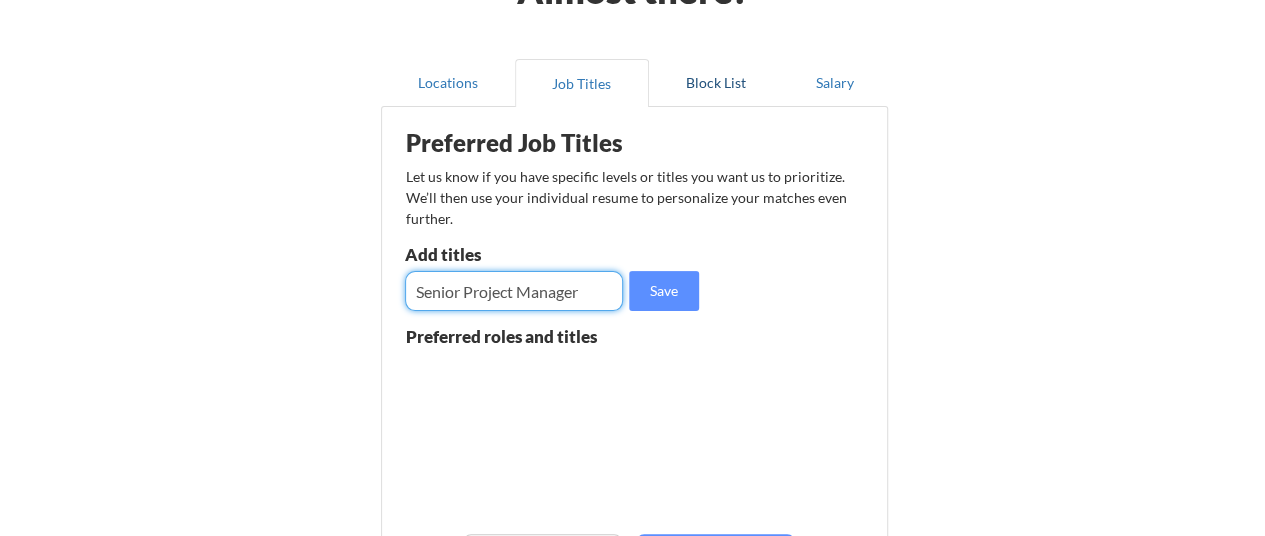type on "Senior Project Manager" 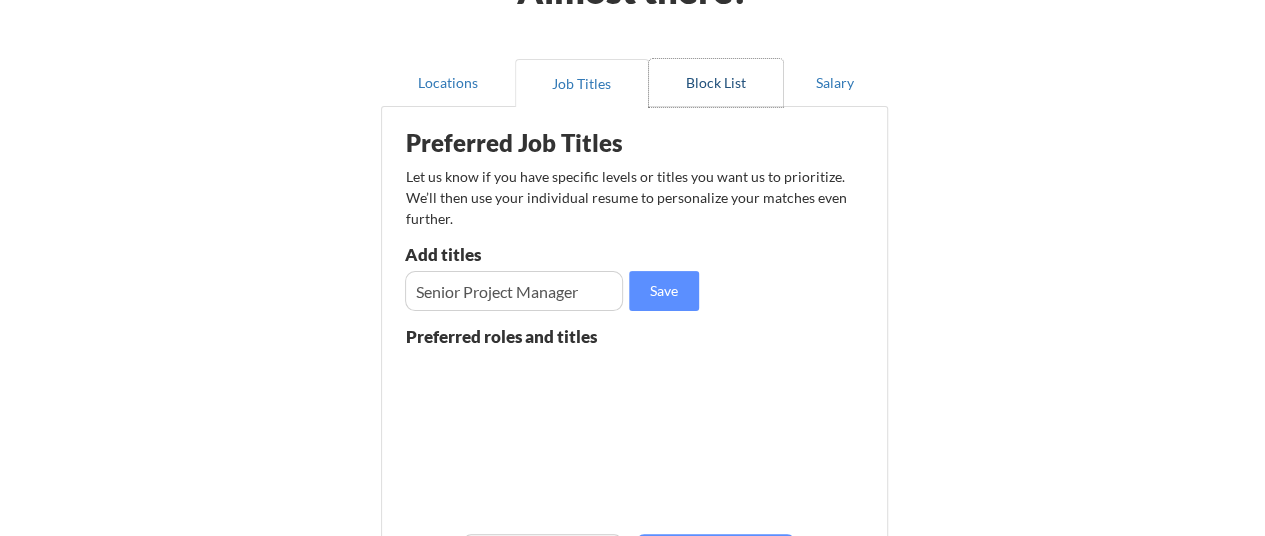click on "Block List" at bounding box center (716, 83) 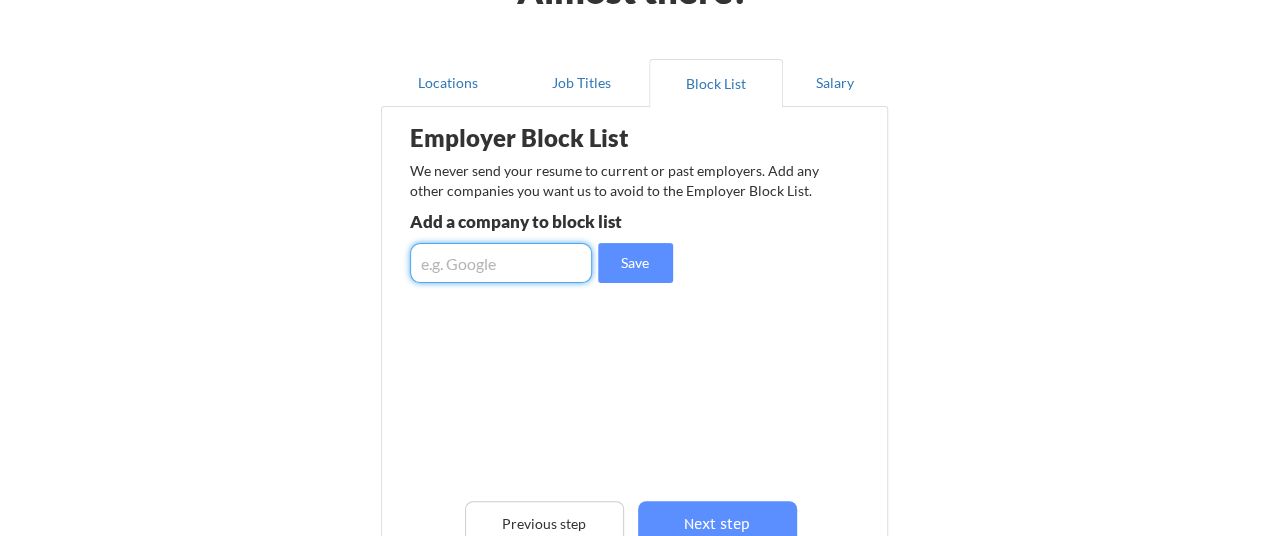 click at bounding box center [501, 263] 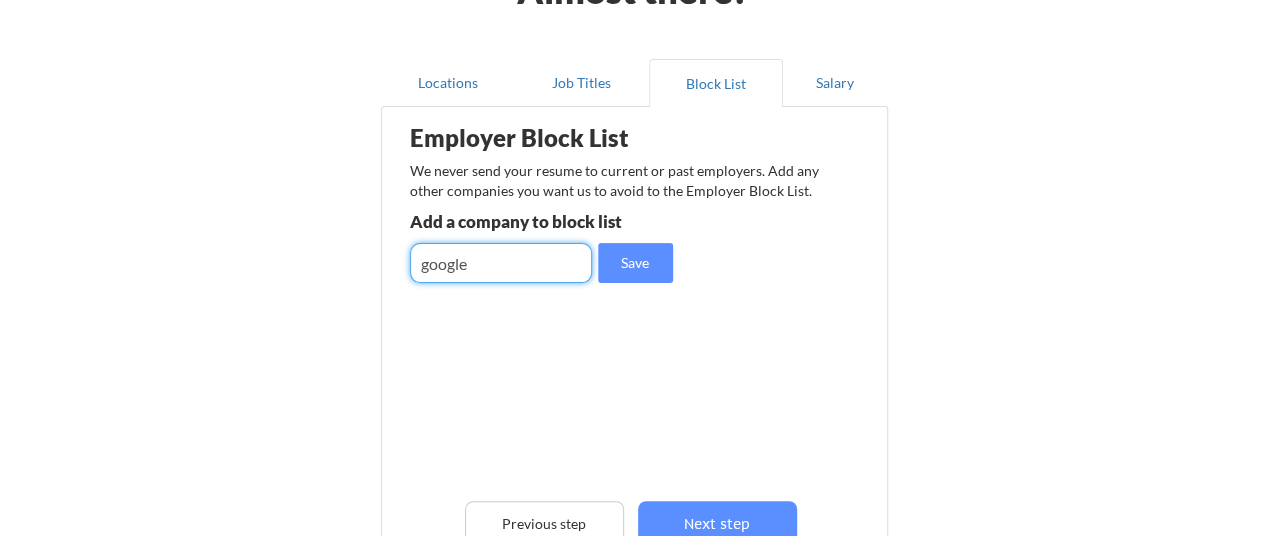 type on "google" 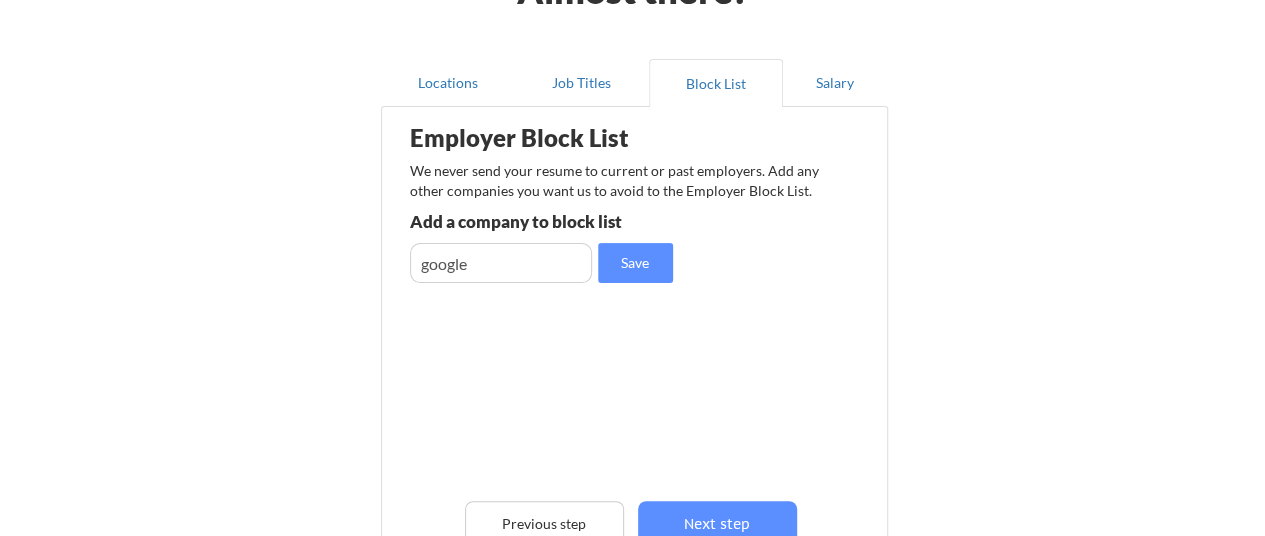 click on "Employer Block List We never send your resume to current or past employers. Add any other companies you want us to avoid to the Employer Block List. Add a company to block list Save Previous step Next step" at bounding box center [635, 370] 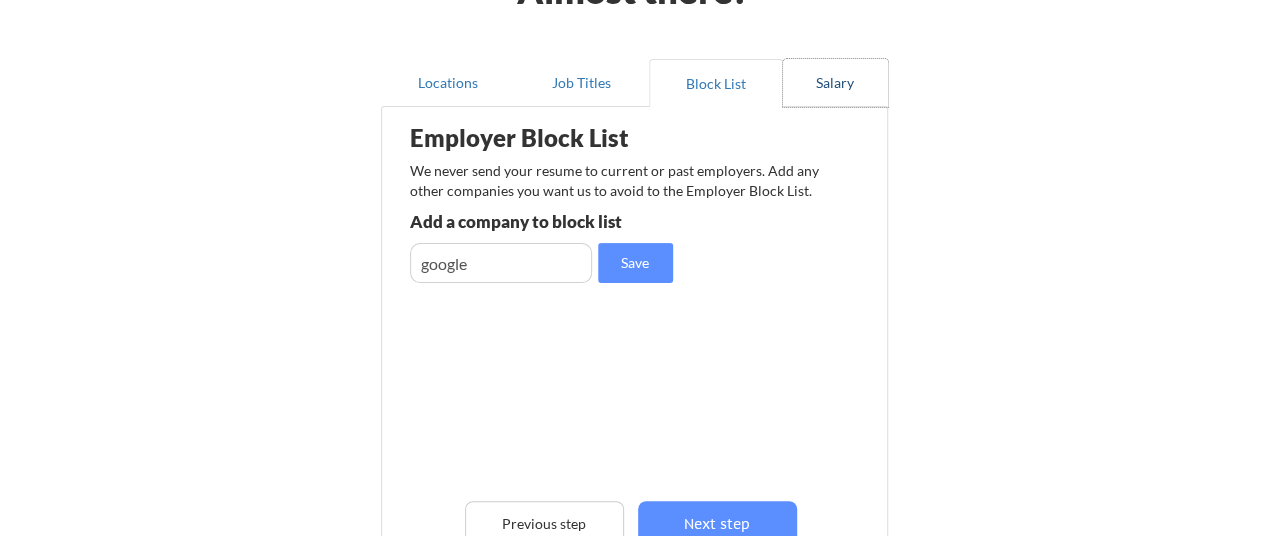 click on "Salary" at bounding box center (835, 83) 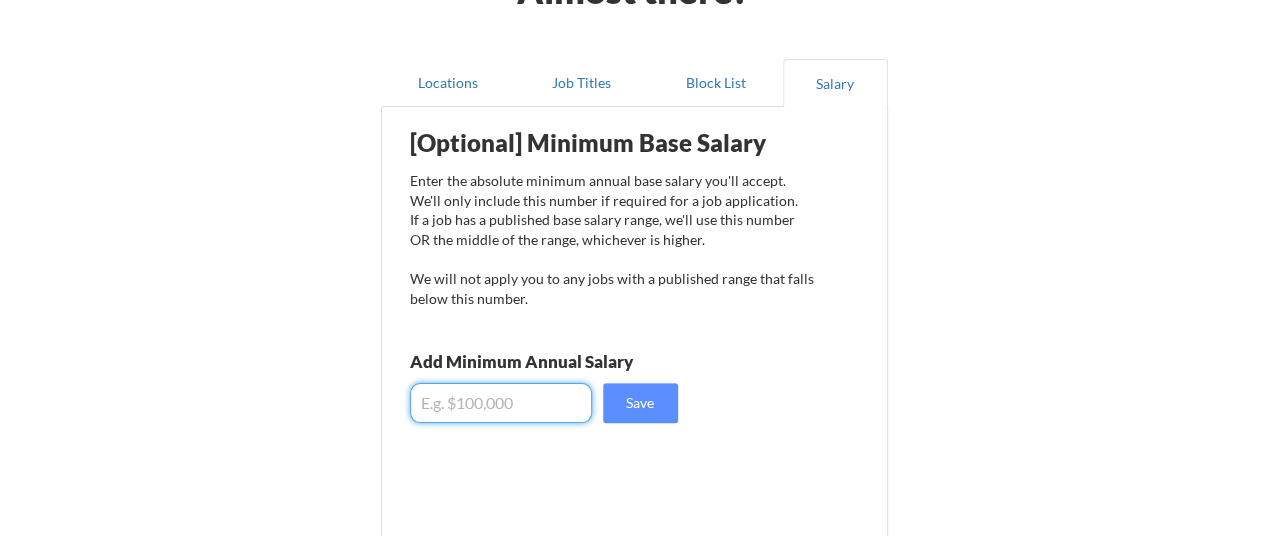 click at bounding box center [501, 403] 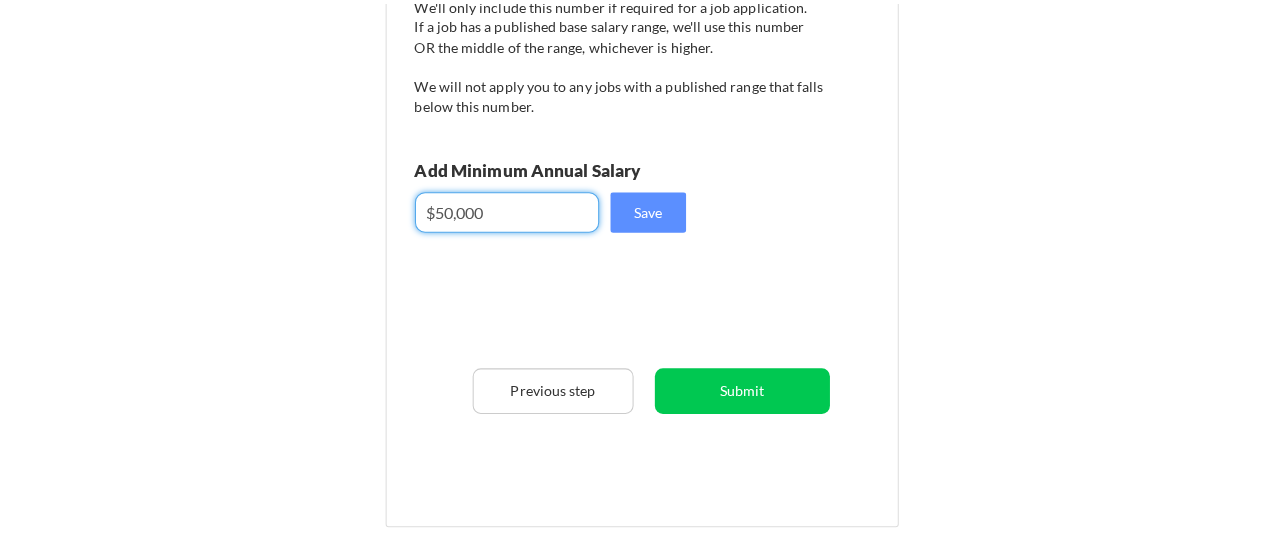 scroll, scrollTop: 338, scrollLeft: 0, axis: vertical 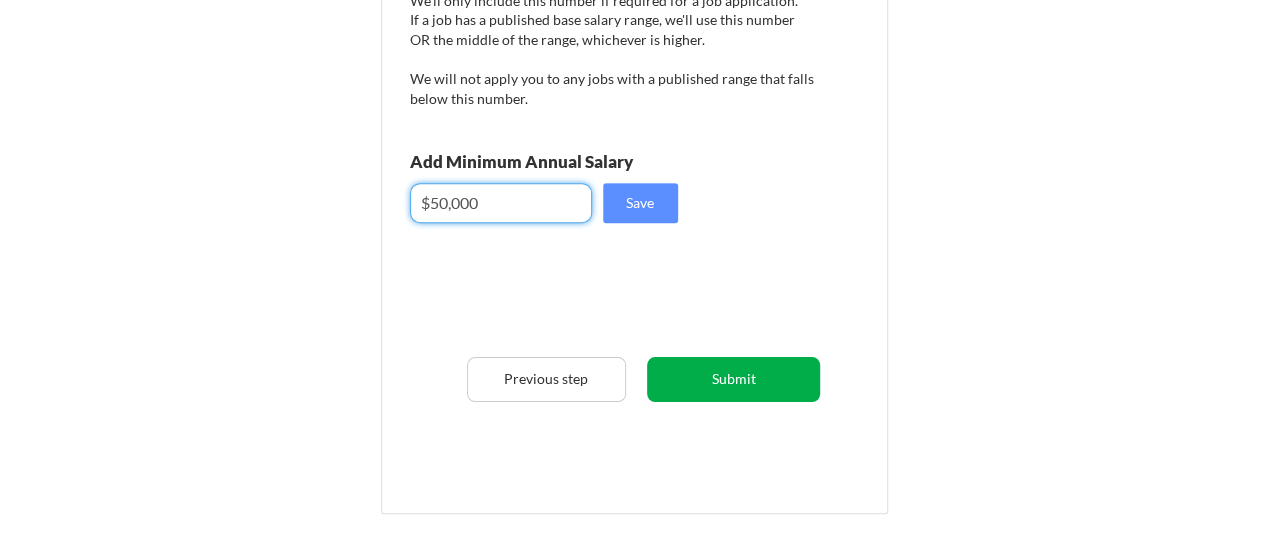 type on "$50,000" 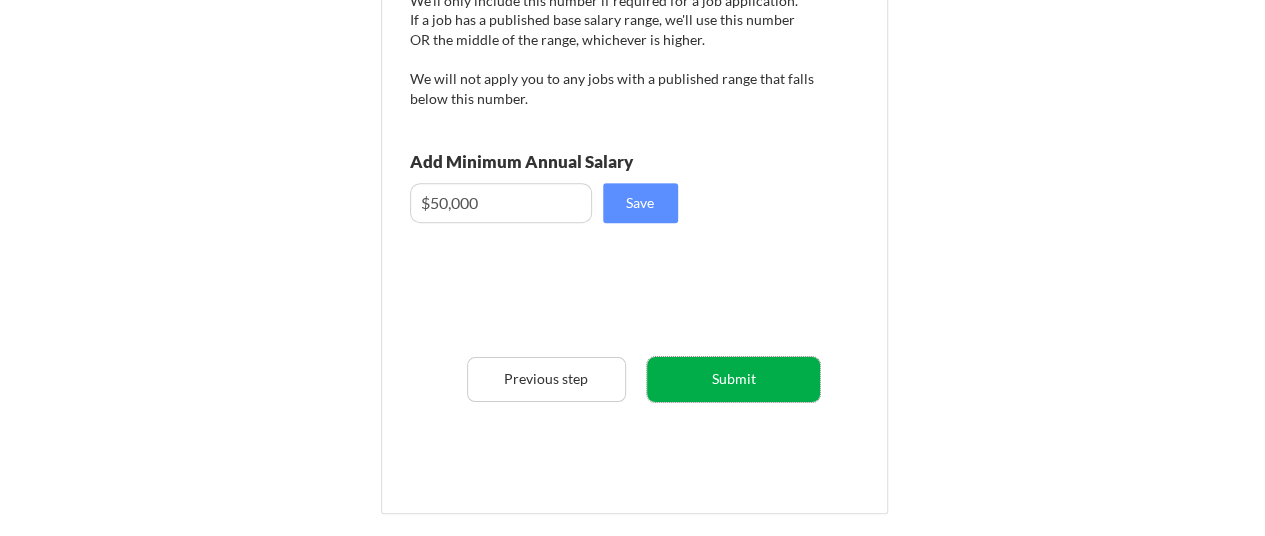 click on "Submit" at bounding box center (733, 379) 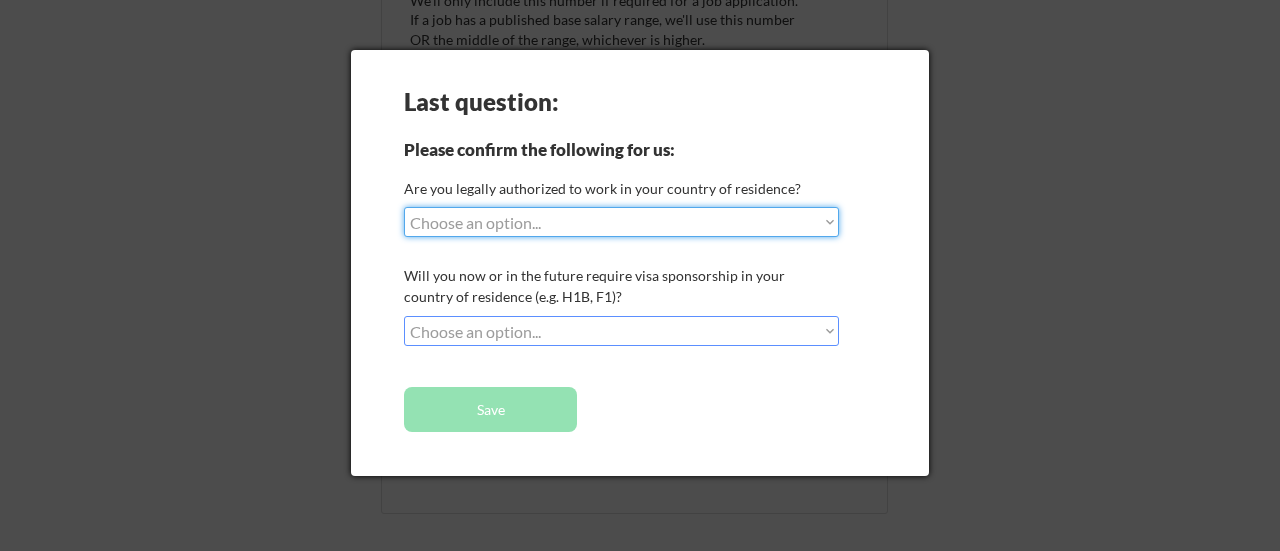 click on "Choose an option... Yes, I am a US Citizen Yes, I am a Canadian Citizen Yes, I am a US Green Card Holder Yes, I am an Other Permanent Resident Yes, I am here on a visa (H1B, OPT, etc.) No, I am not (yet) authorized" at bounding box center (621, 222) 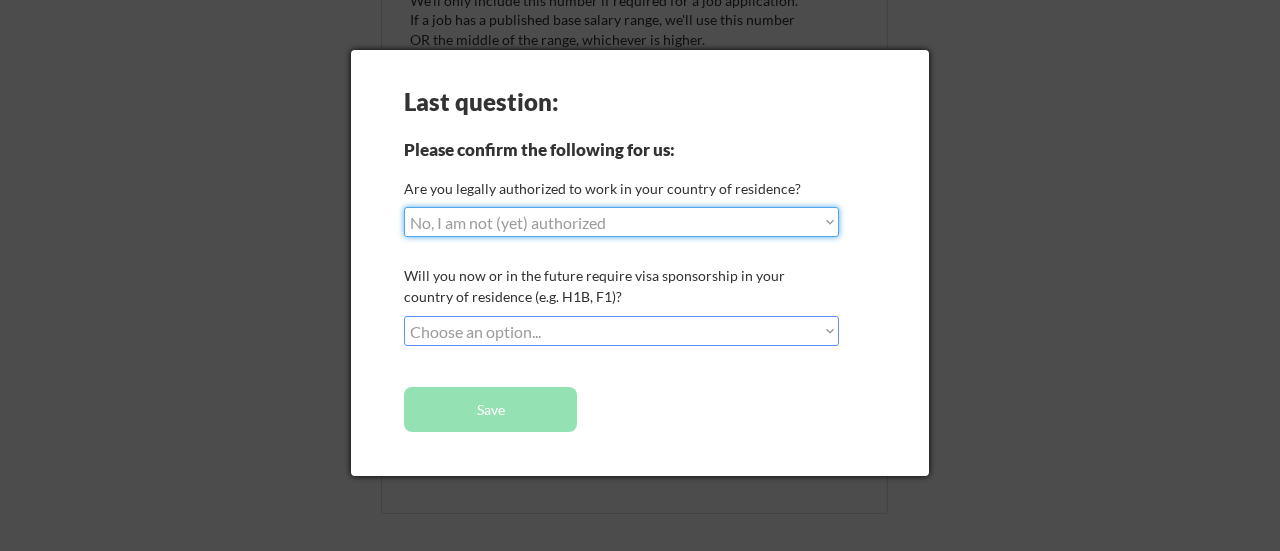 click on "Choose an option... Yes, I am a US Citizen Yes, I am a Canadian Citizen Yes, I am a US Green Card Holder Yes, I am an Other Permanent Resident Yes, I am here on a visa (H1B, OPT, etc.) No, I am not (yet) authorized" at bounding box center [621, 222] 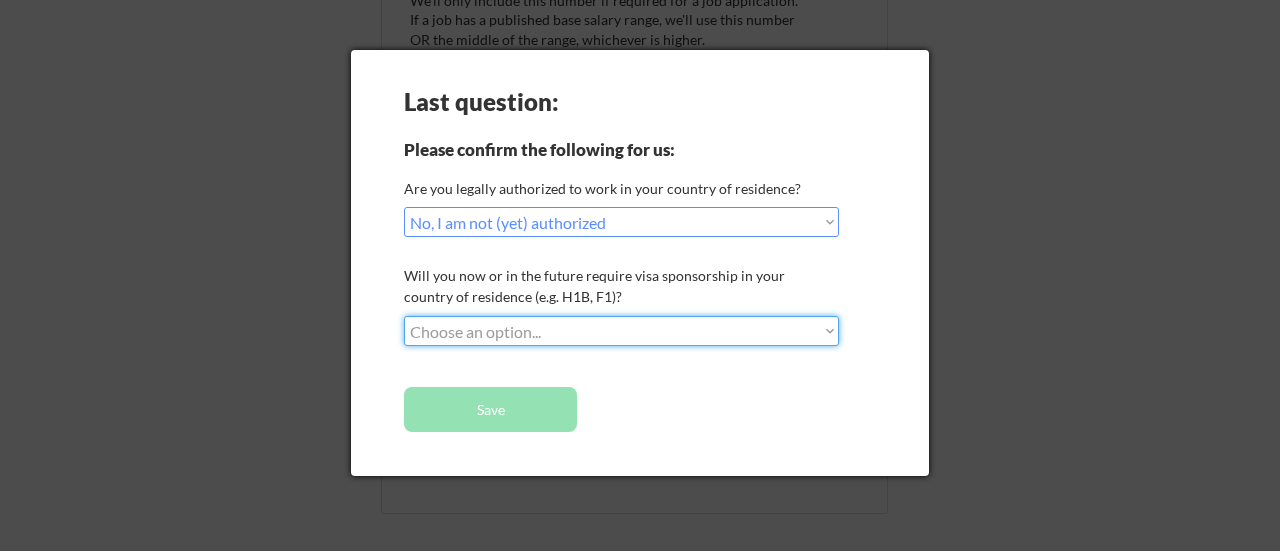 click on "Choose an option... No, I will not need sponsorship Yes, I will need sponsorship" at bounding box center (621, 331) 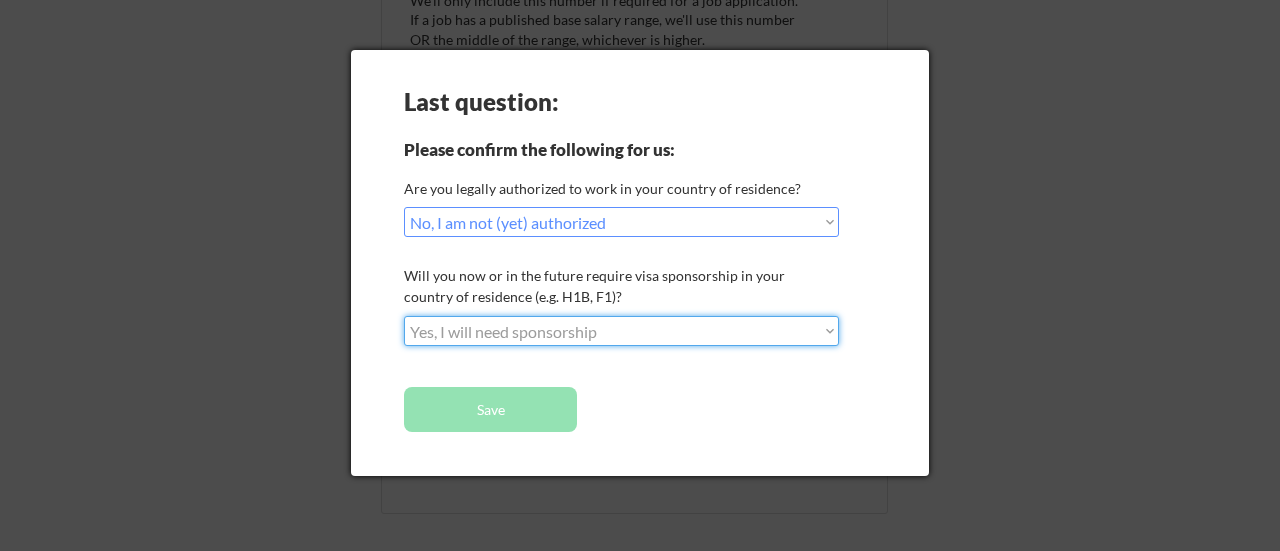 click on "Choose an option... No, I will not need sponsorship Yes, I will need sponsorship" at bounding box center [621, 331] 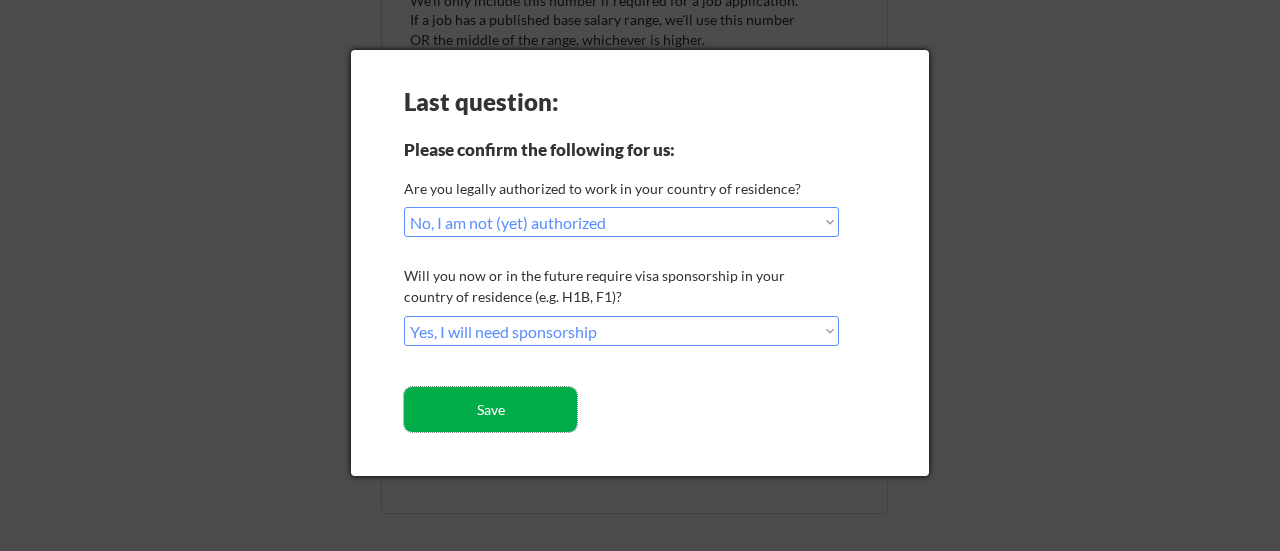 click on "Save" at bounding box center [490, 409] 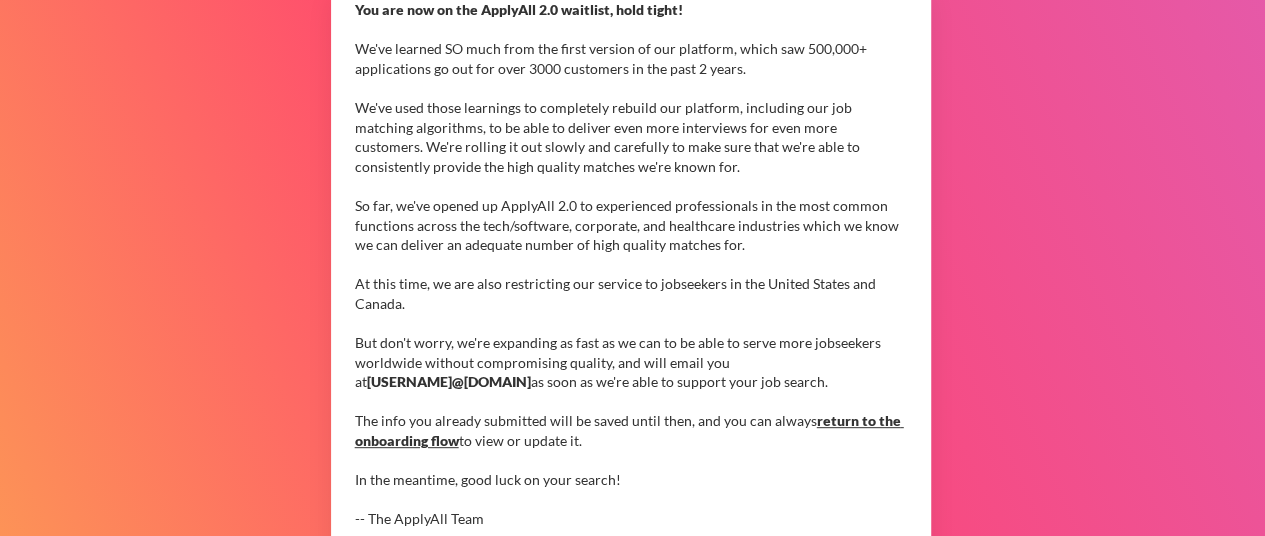 scroll, scrollTop: 0, scrollLeft: 0, axis: both 